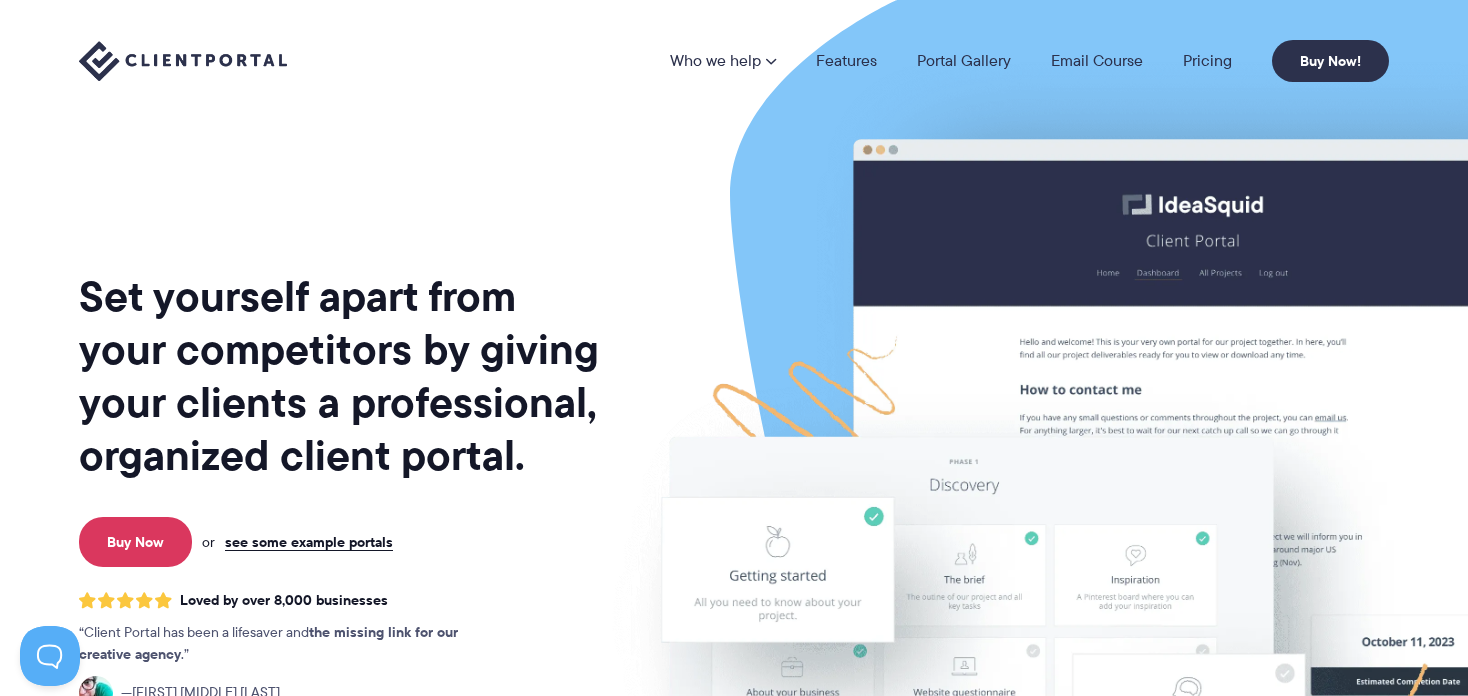 scroll, scrollTop: 0, scrollLeft: 0, axis: both 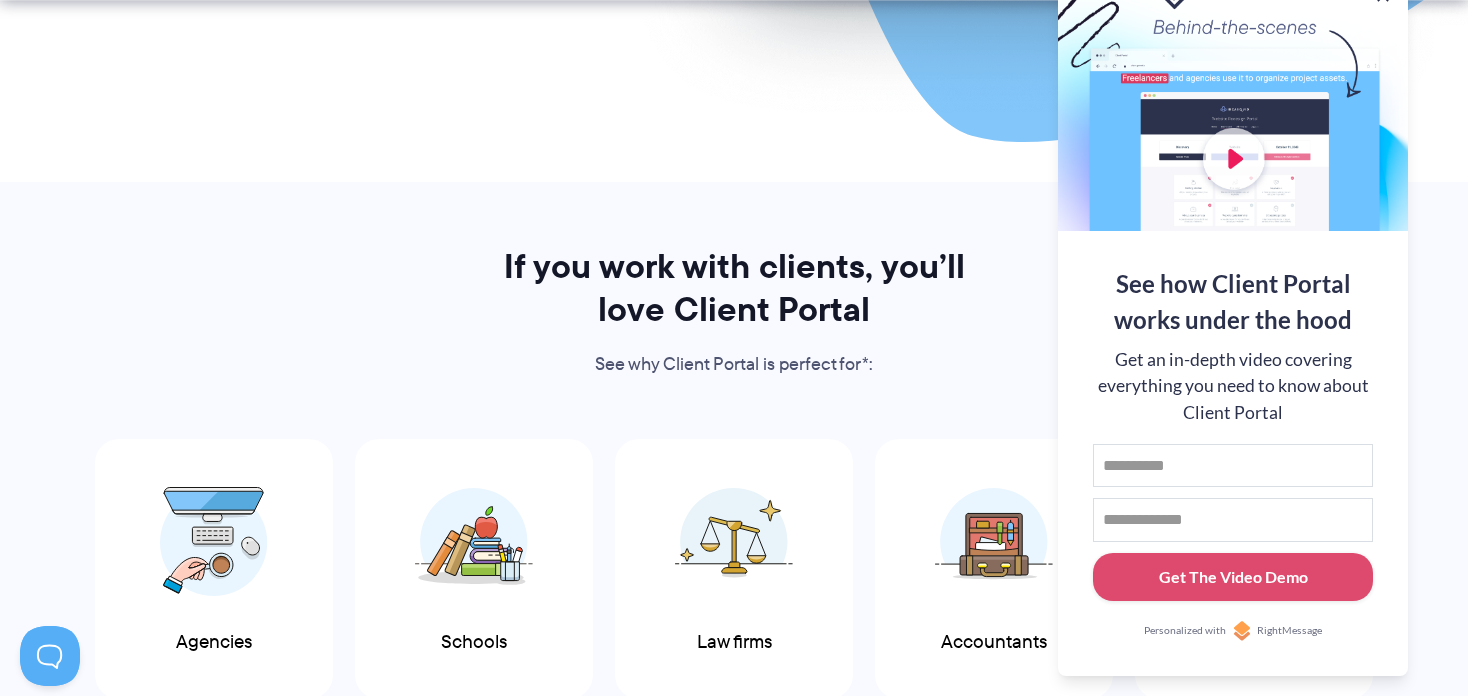 click at bounding box center [1233, 101] 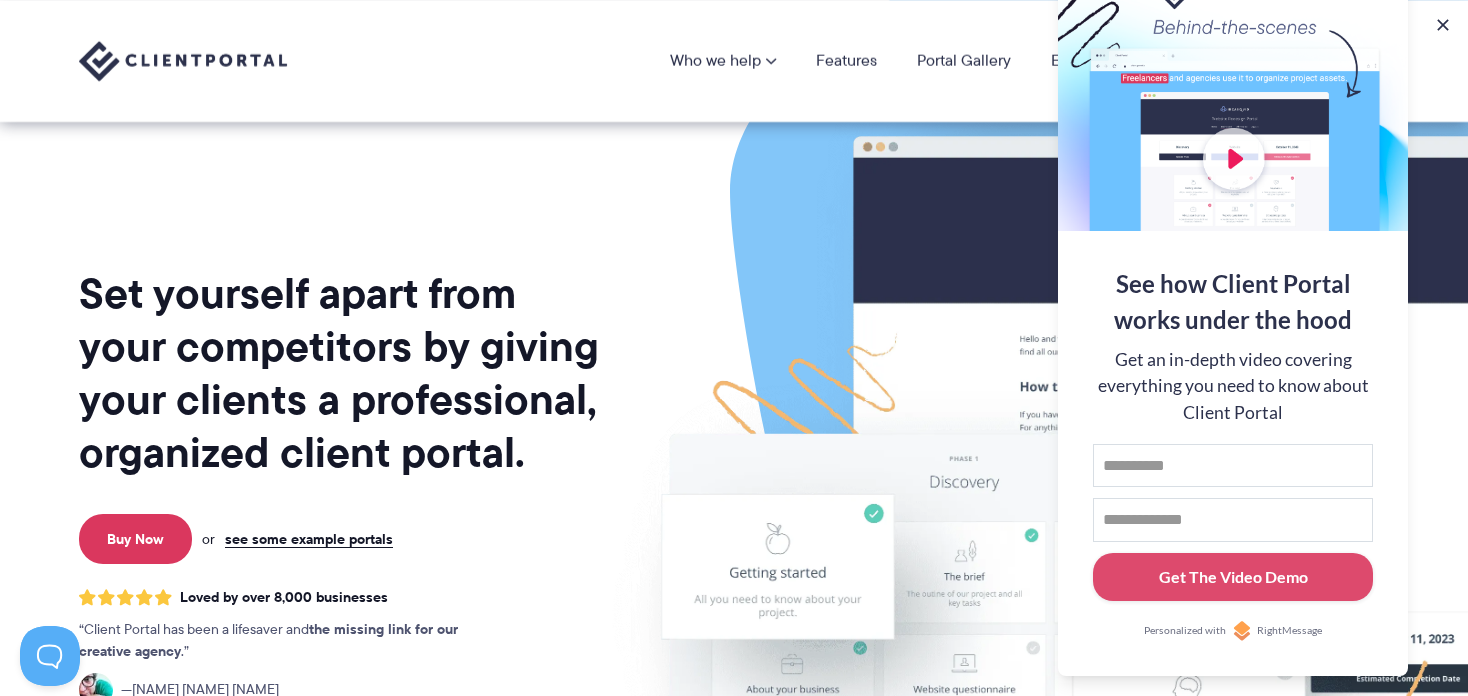 scroll, scrollTop: 0, scrollLeft: 0, axis: both 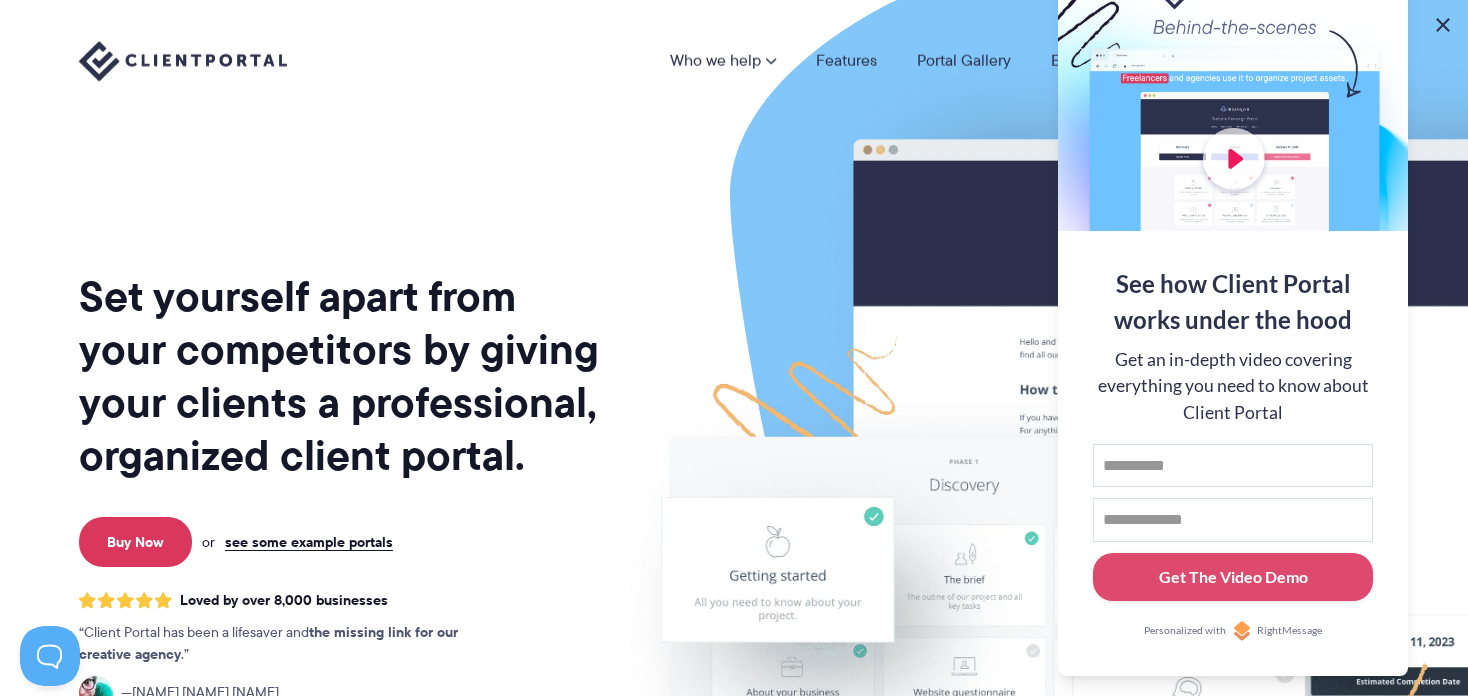 click at bounding box center [1443, 25] 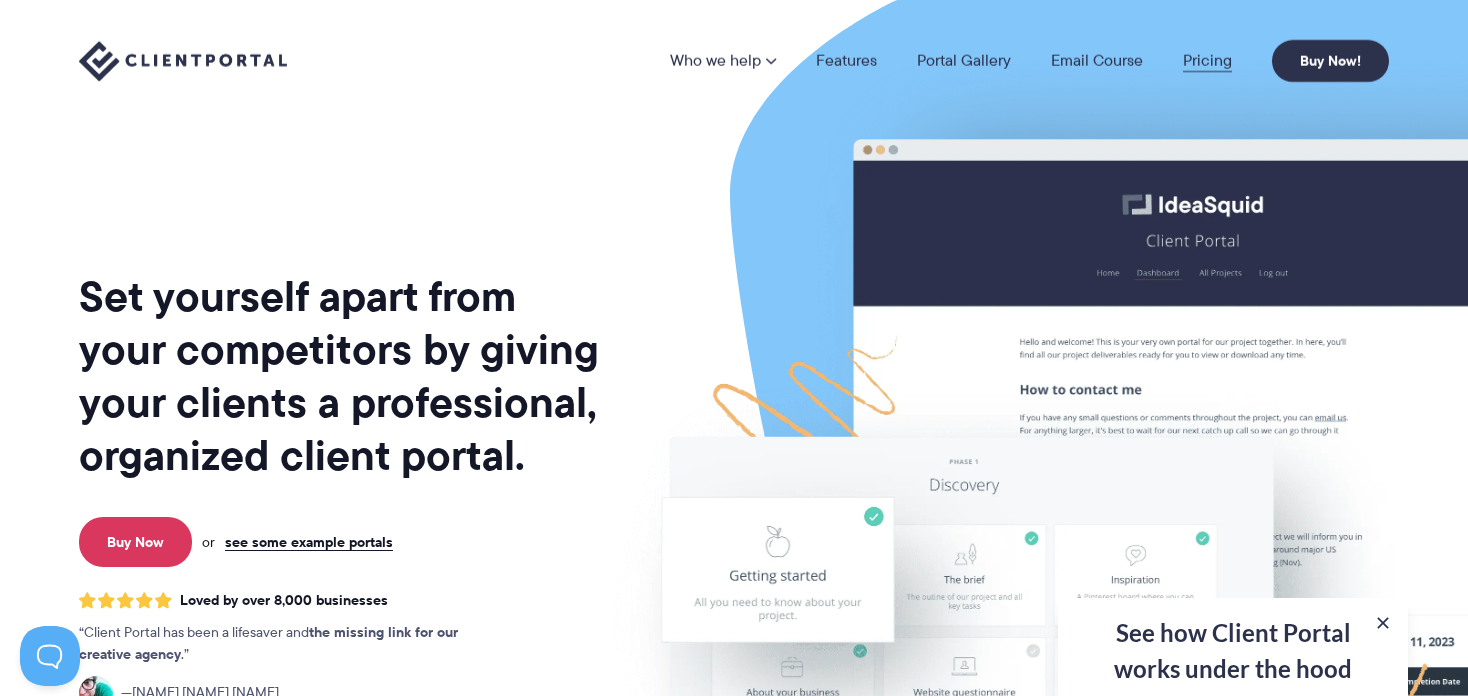 click on "Pricing" at bounding box center (1207, 61) 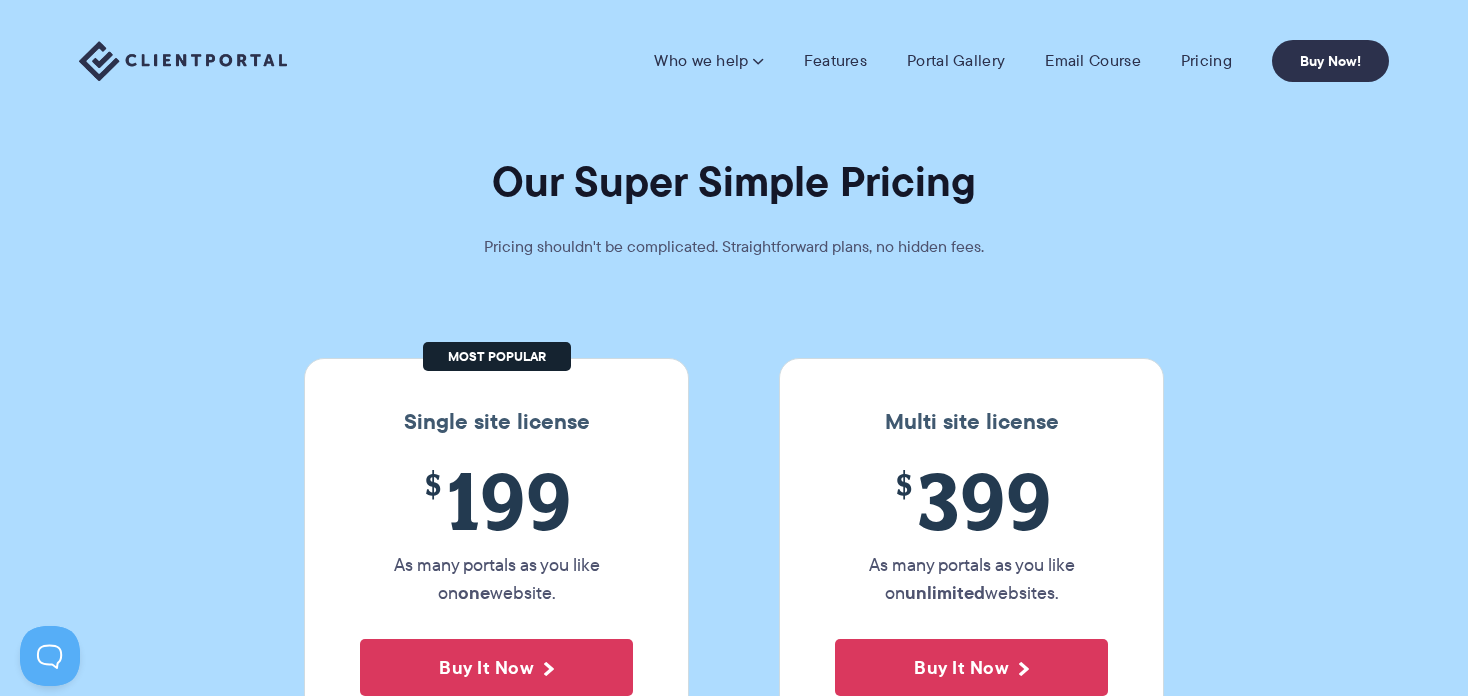 scroll, scrollTop: 0, scrollLeft: 0, axis: both 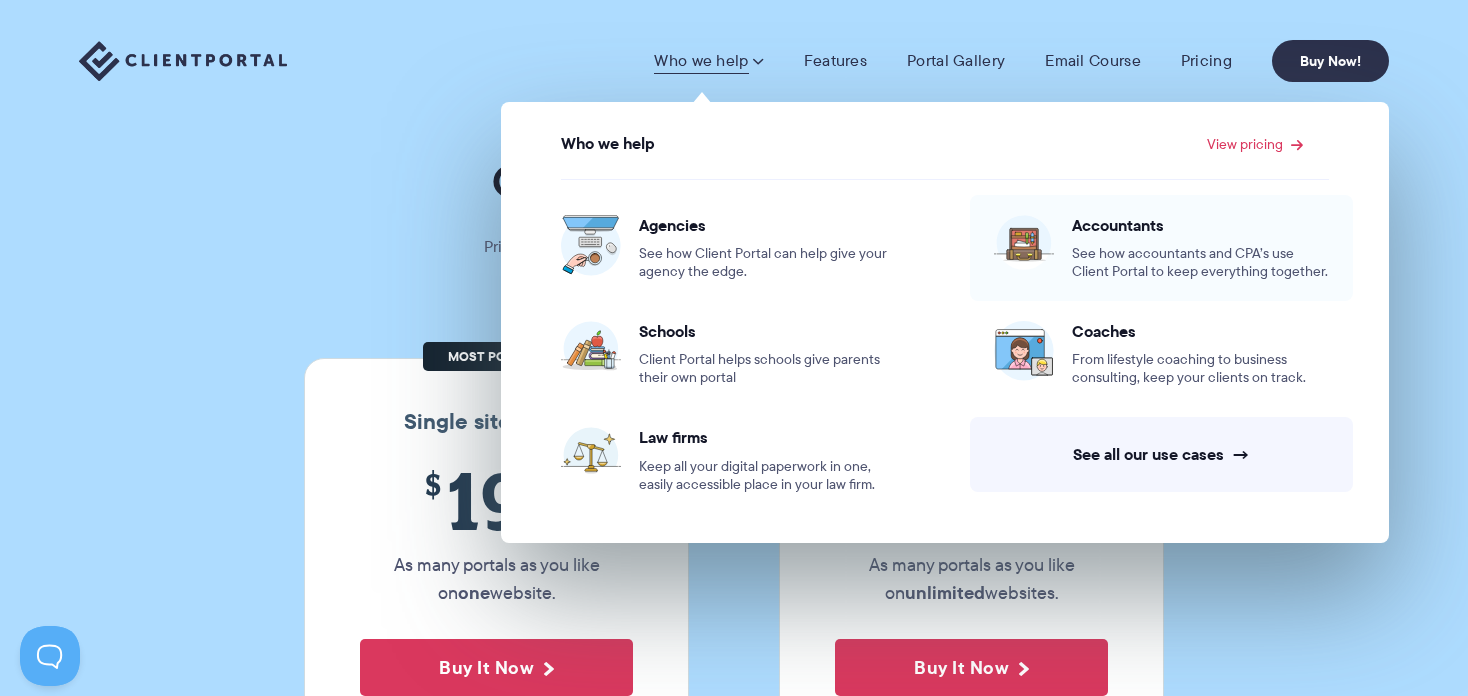 click on "Accountants   See how accountants and CPA’s use Client Portal to keep everything together." at bounding box center [1200, 248] 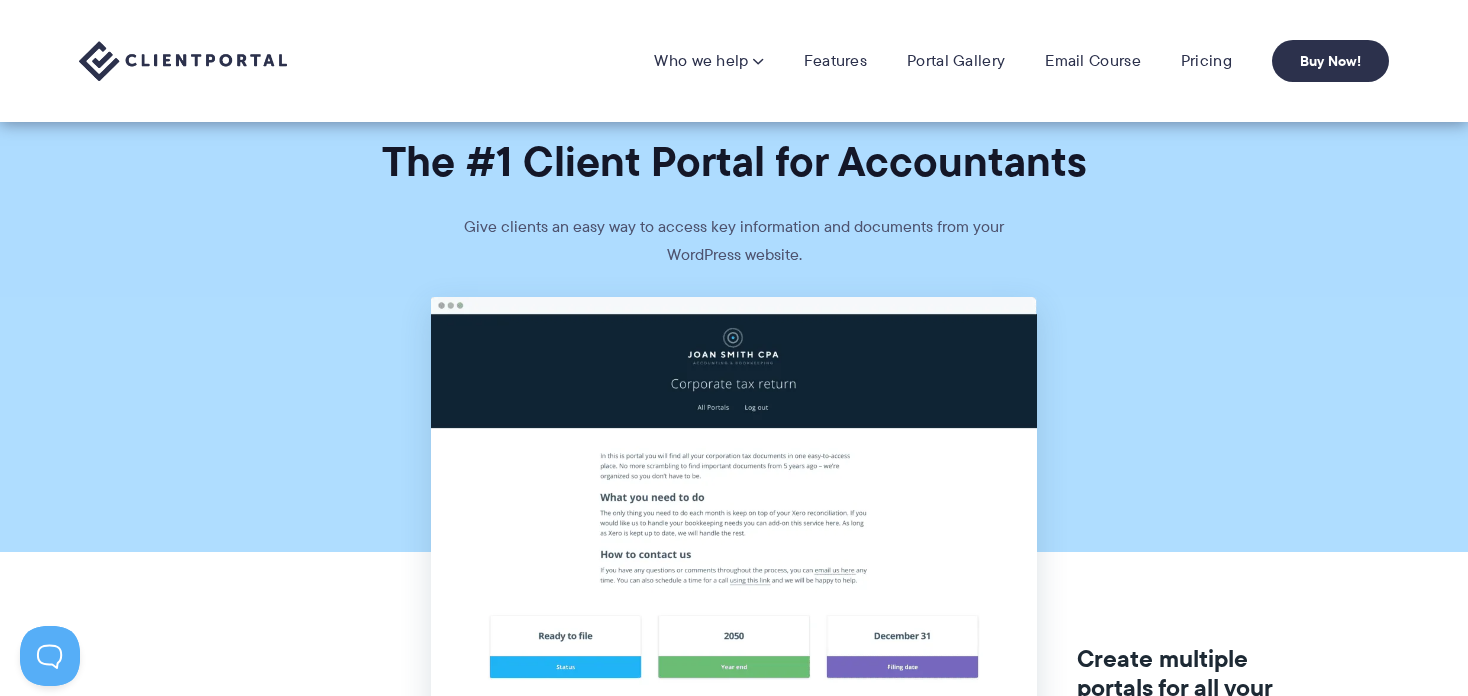 scroll, scrollTop: 0, scrollLeft: 0, axis: both 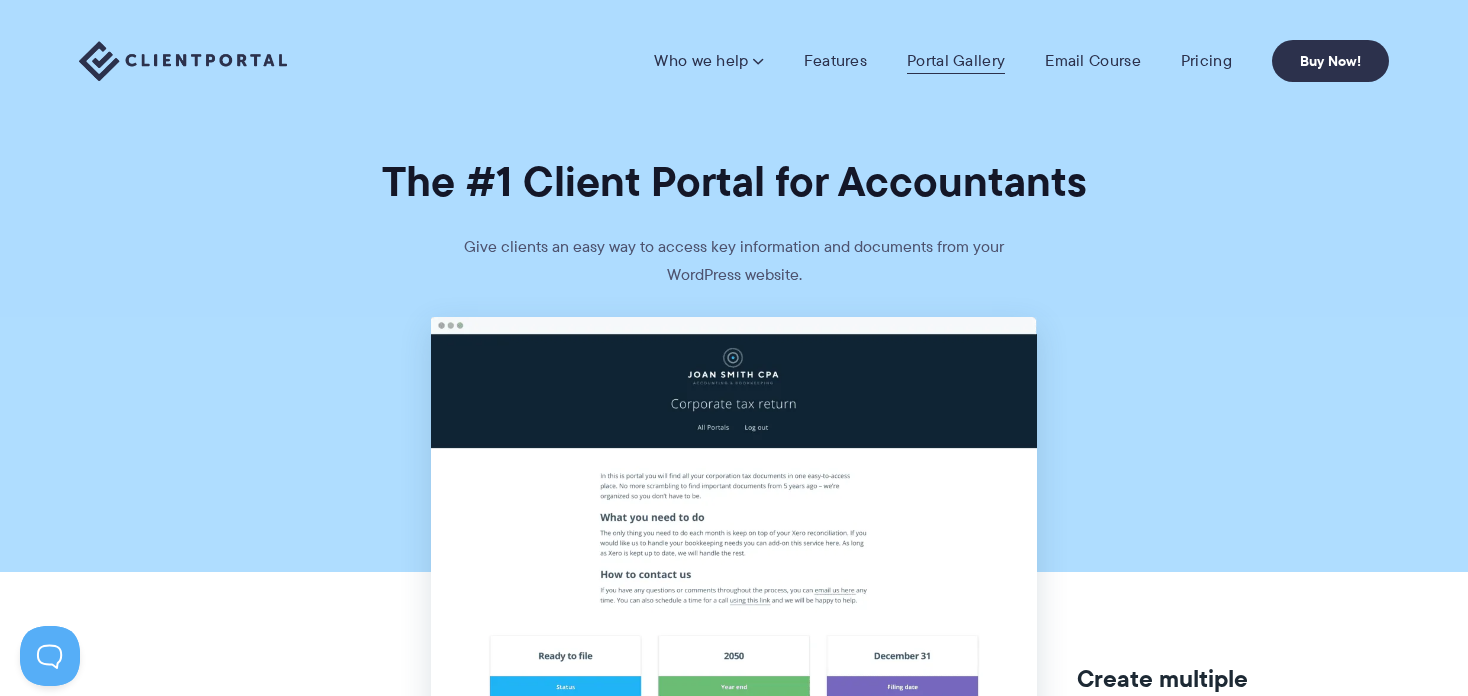 click on "Portal Gallery" at bounding box center (956, 61) 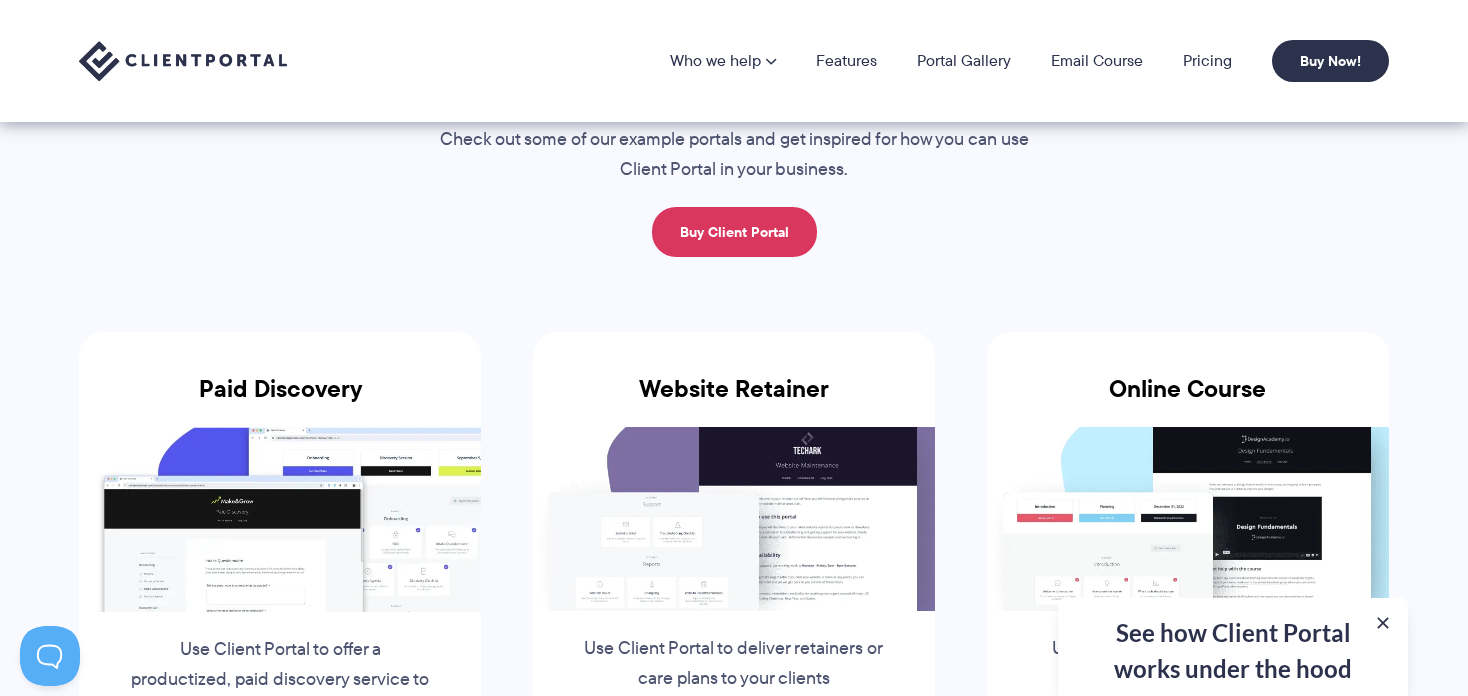 scroll, scrollTop: 73, scrollLeft: 0, axis: vertical 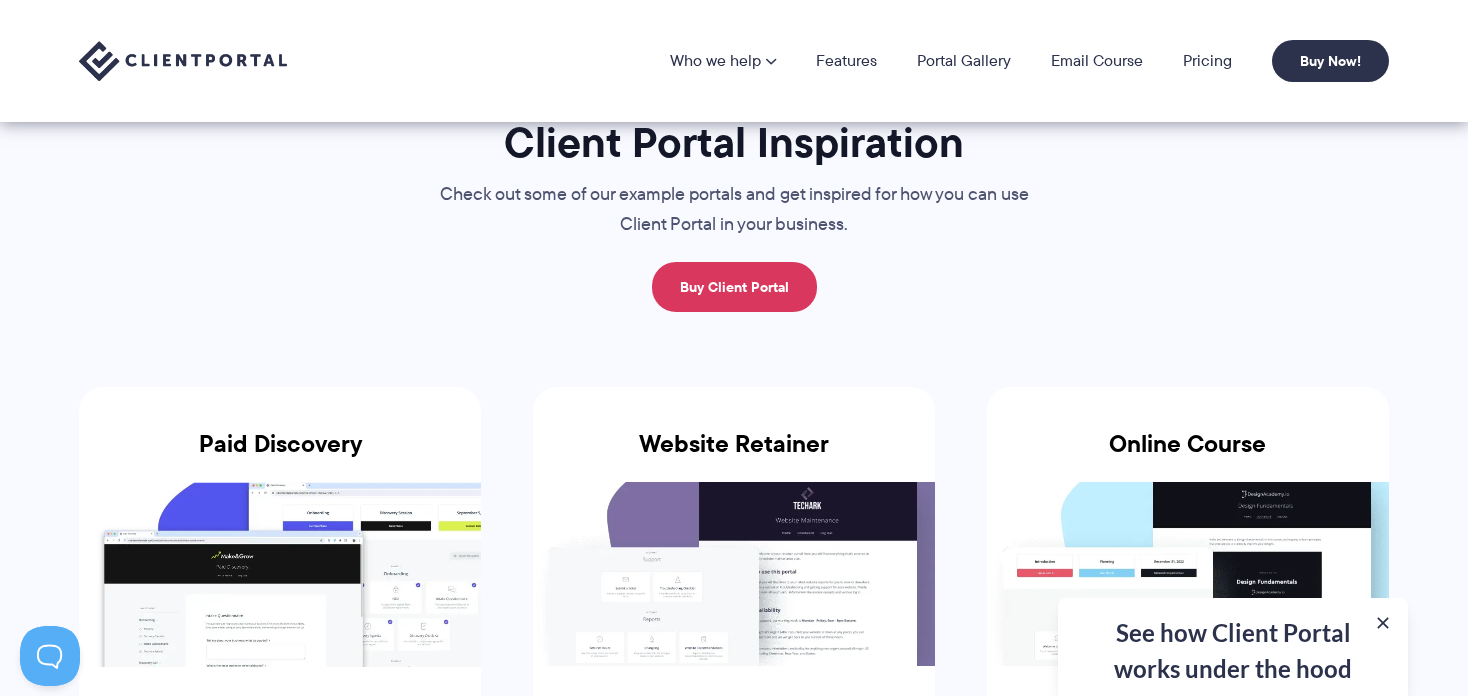 click at bounding box center (183, 61) 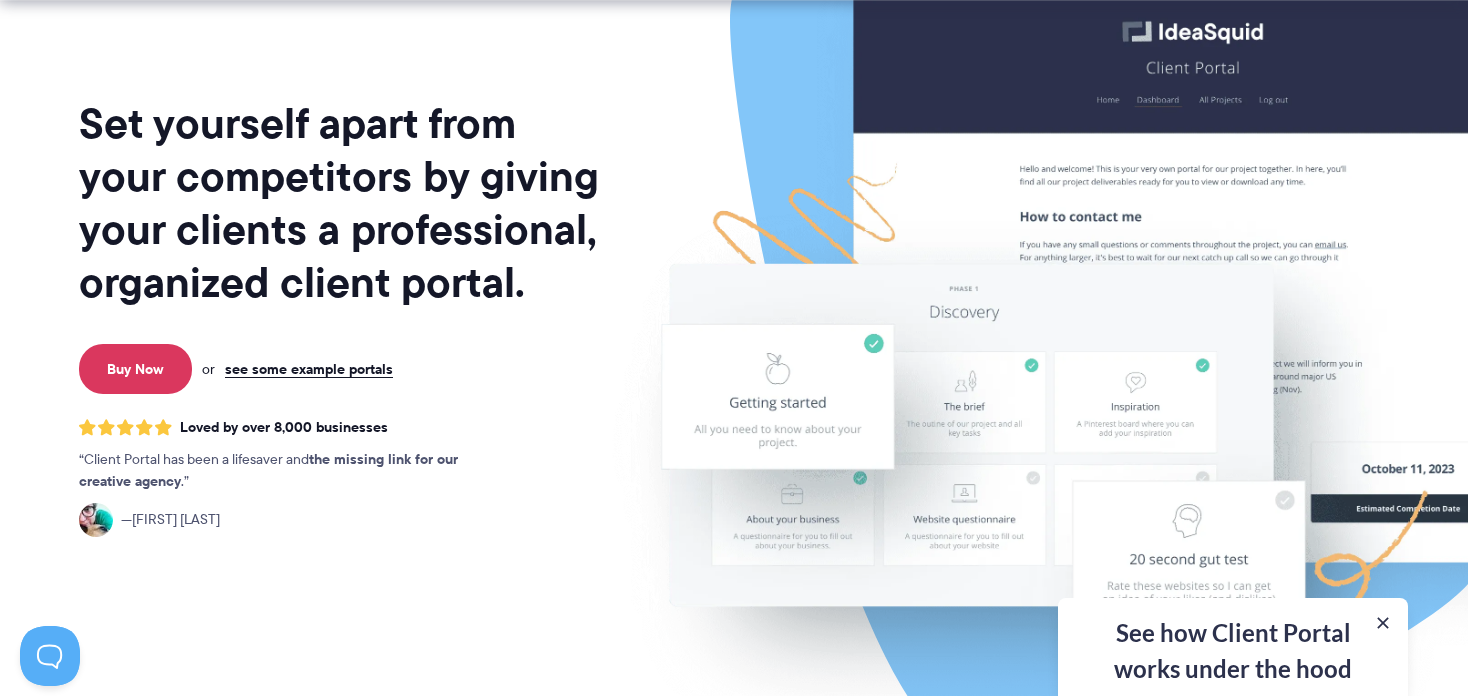 scroll, scrollTop: 220, scrollLeft: 0, axis: vertical 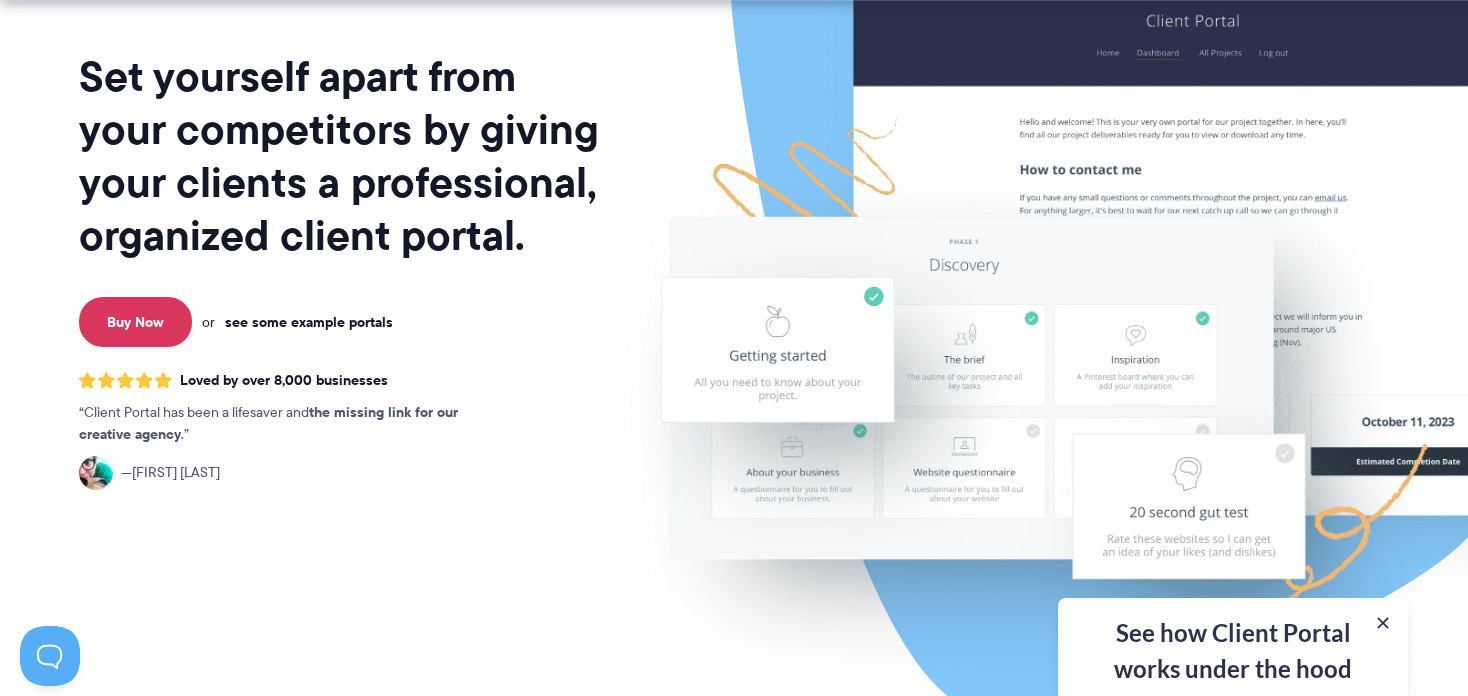 click on "see some example portals" at bounding box center (309, 322) 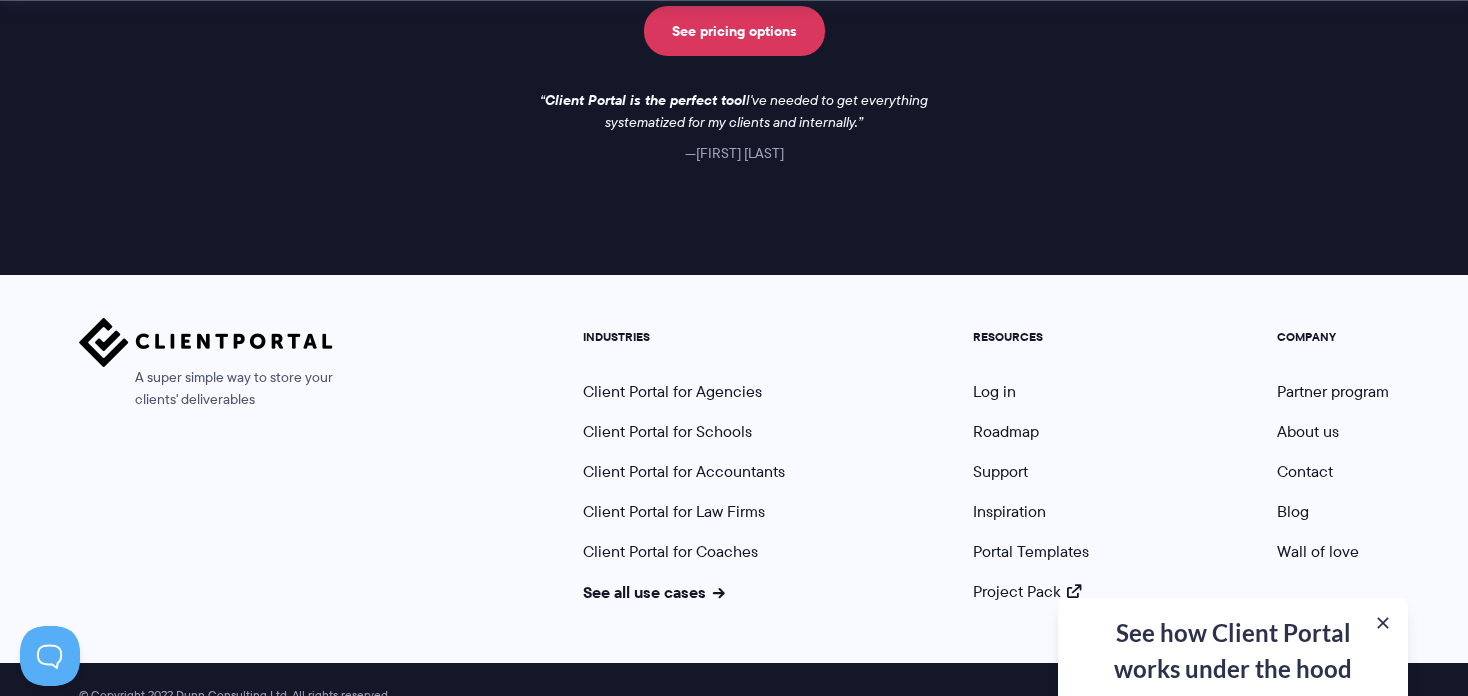 scroll, scrollTop: 3121, scrollLeft: 0, axis: vertical 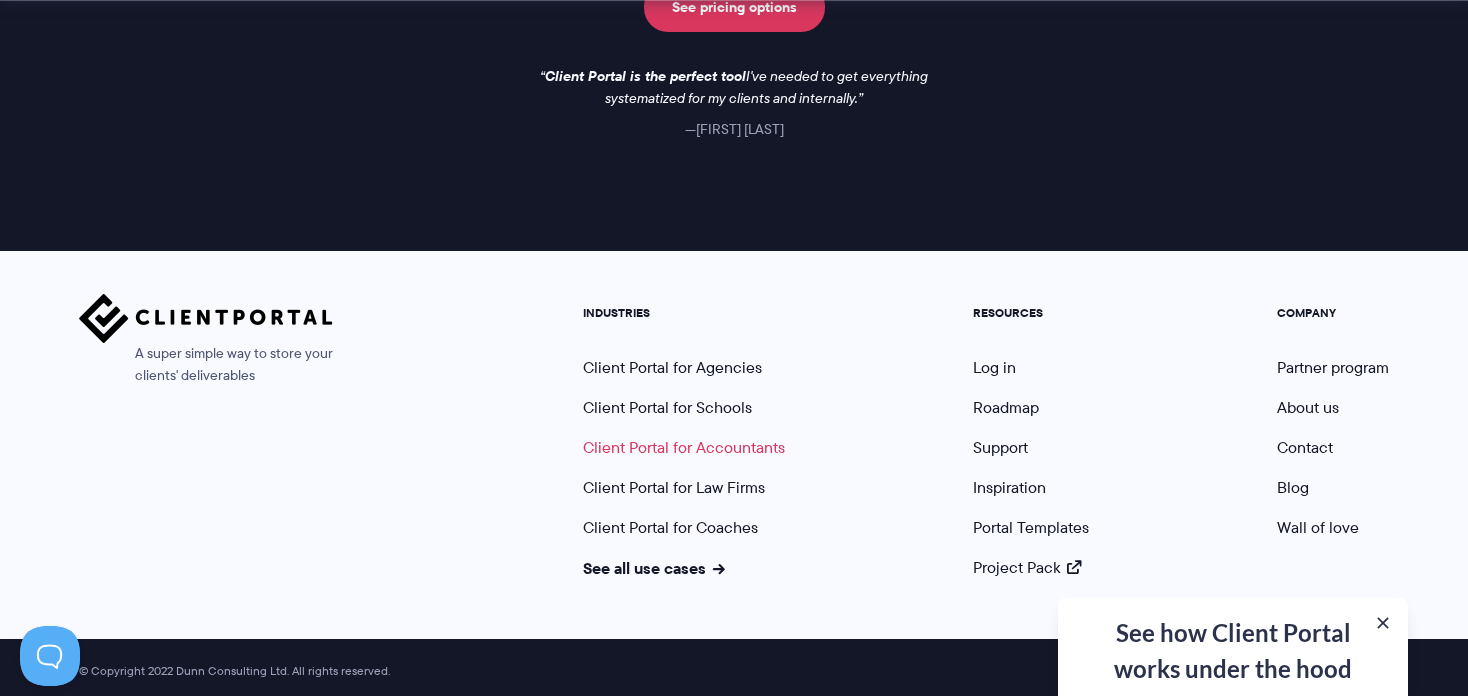 click on "Client Portal for Accountants" at bounding box center (684, 447) 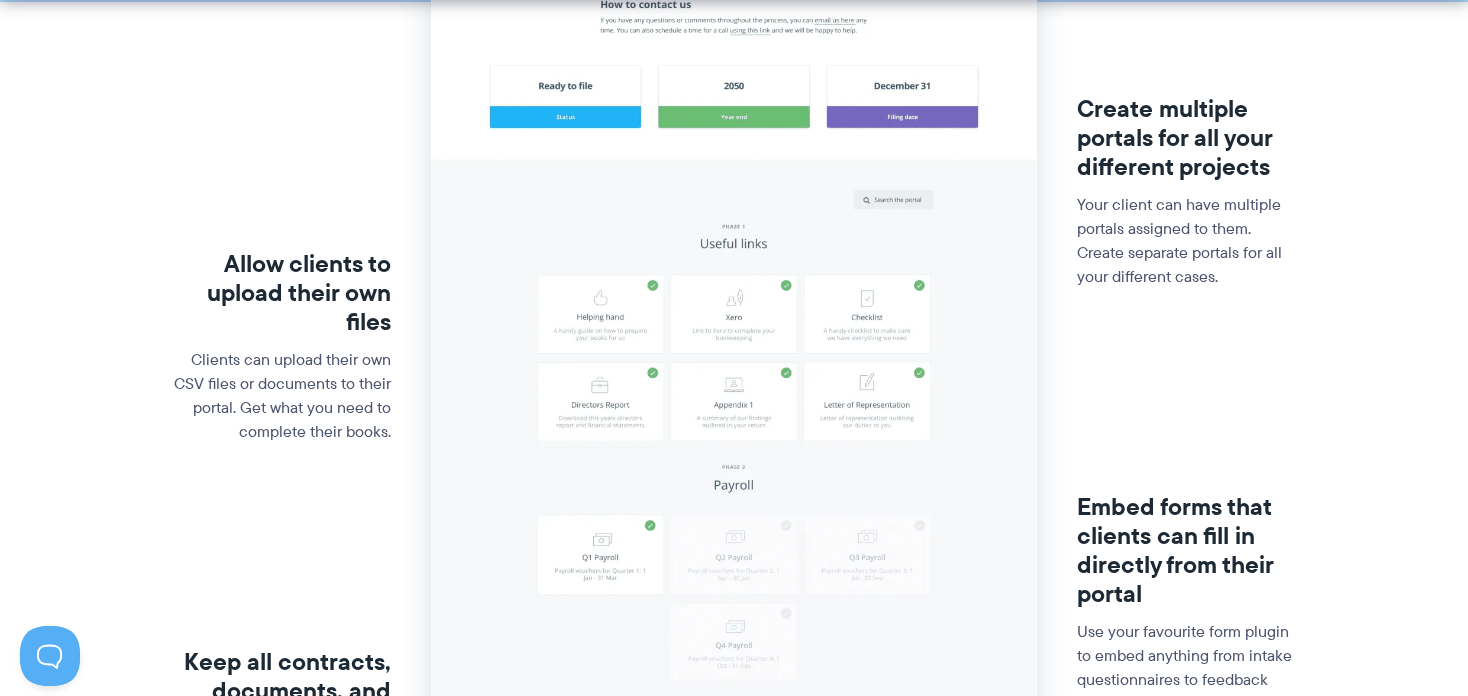 scroll, scrollTop: 573, scrollLeft: 0, axis: vertical 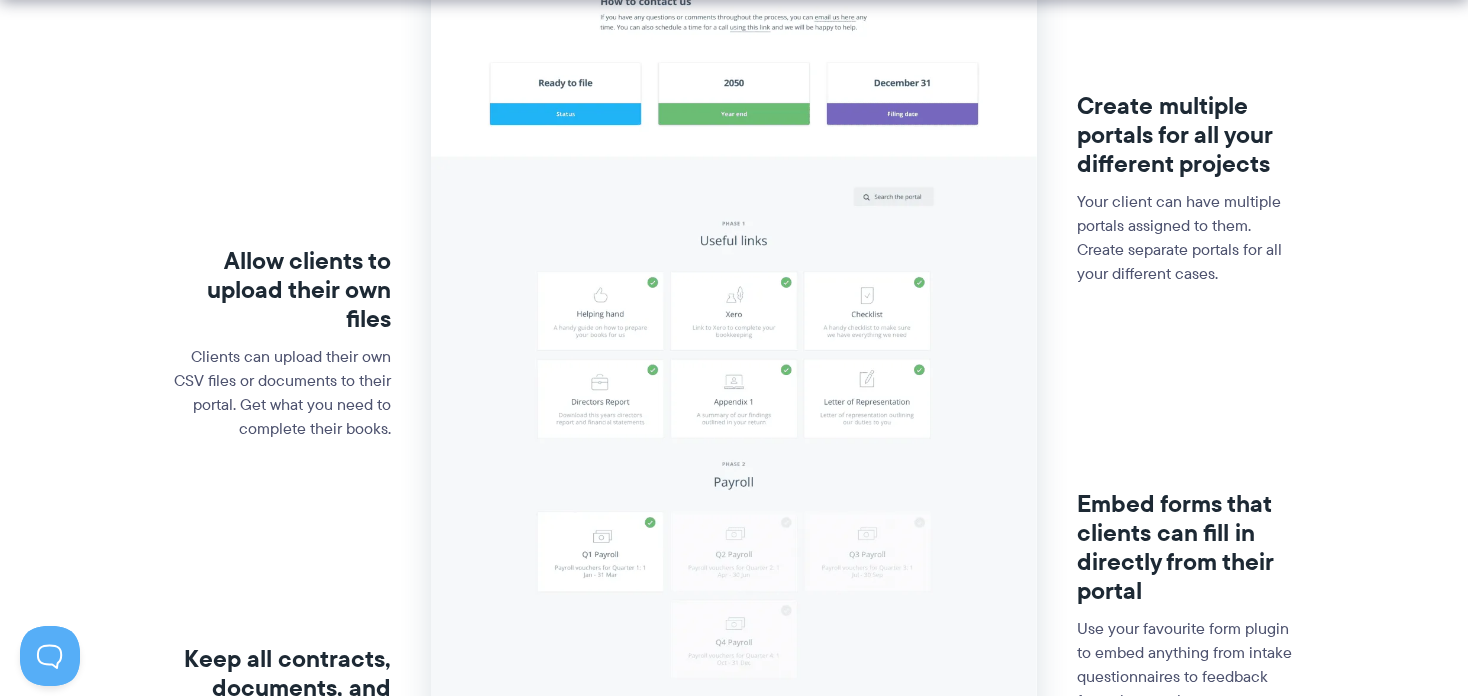 click at bounding box center (733, 410) 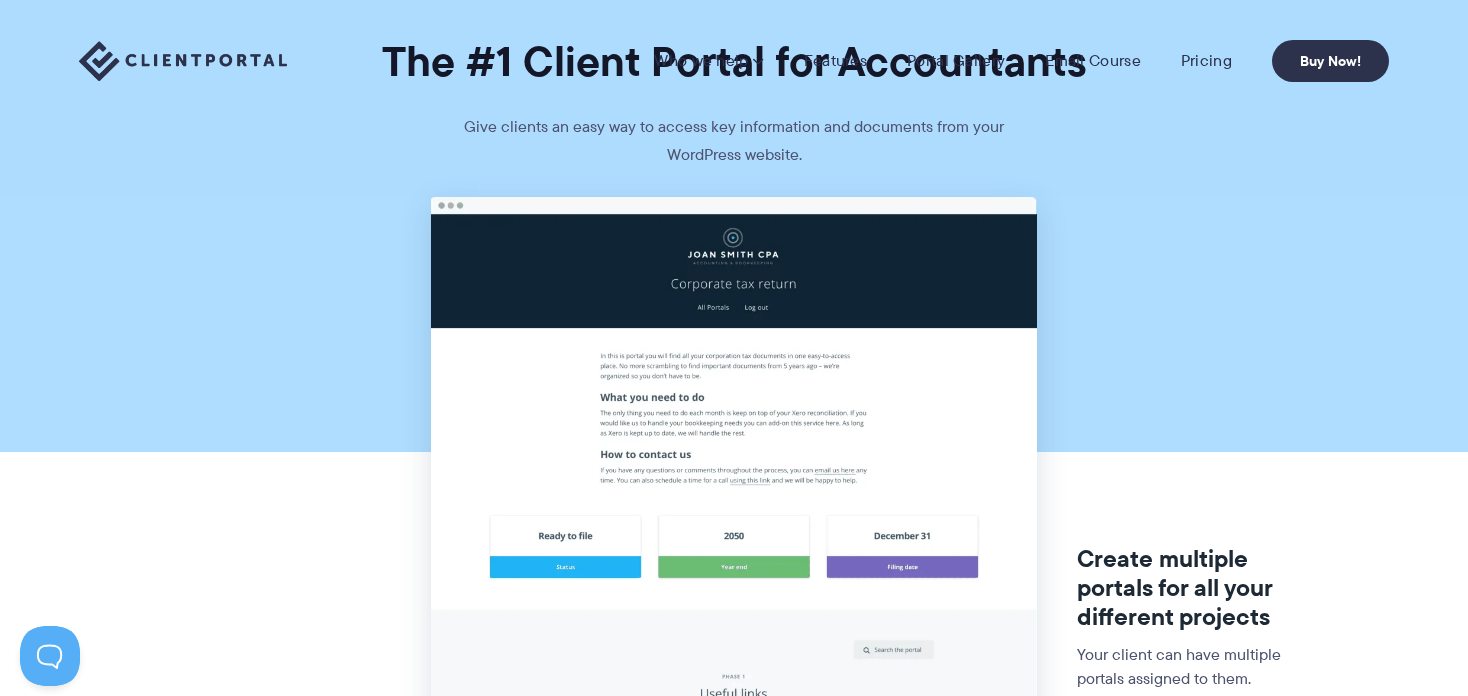 scroll, scrollTop: 0, scrollLeft: 0, axis: both 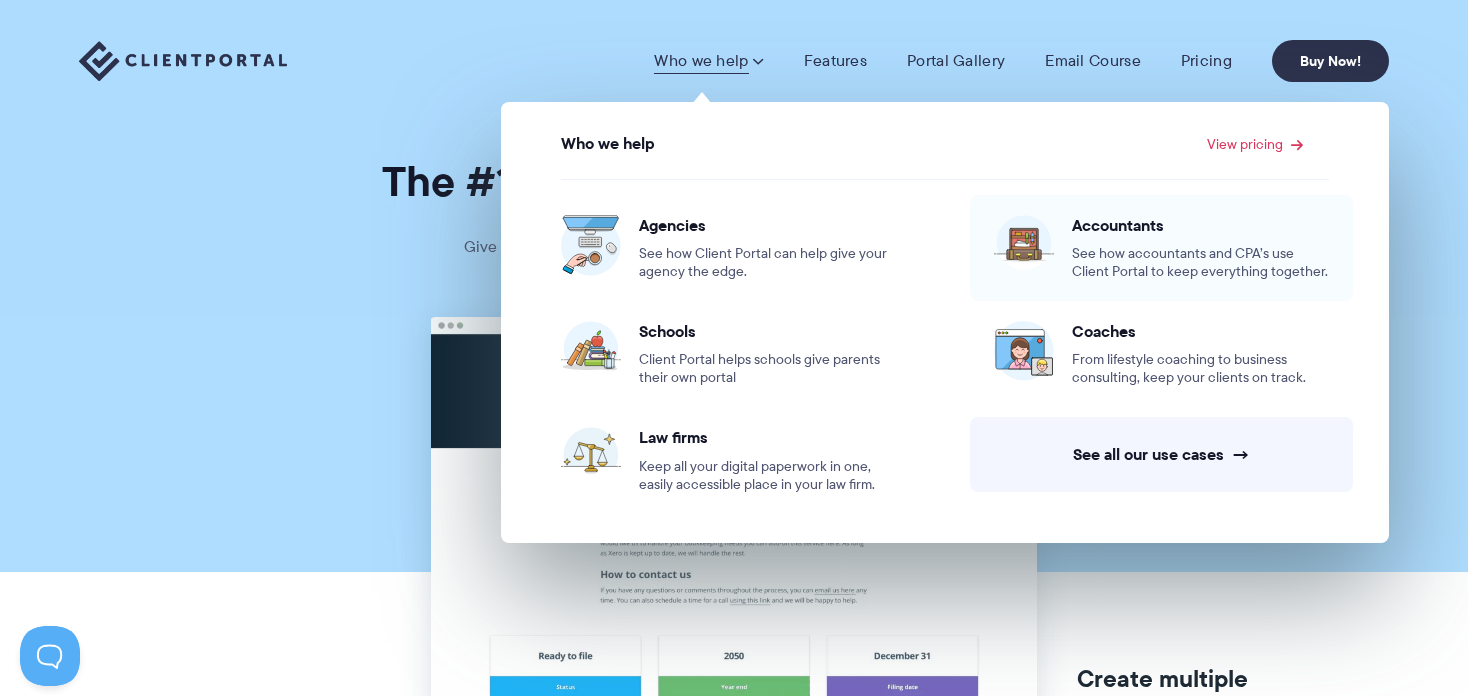 click on "See how accountants and CPA’s use Client Portal to keep everything together." at bounding box center (1200, 263) 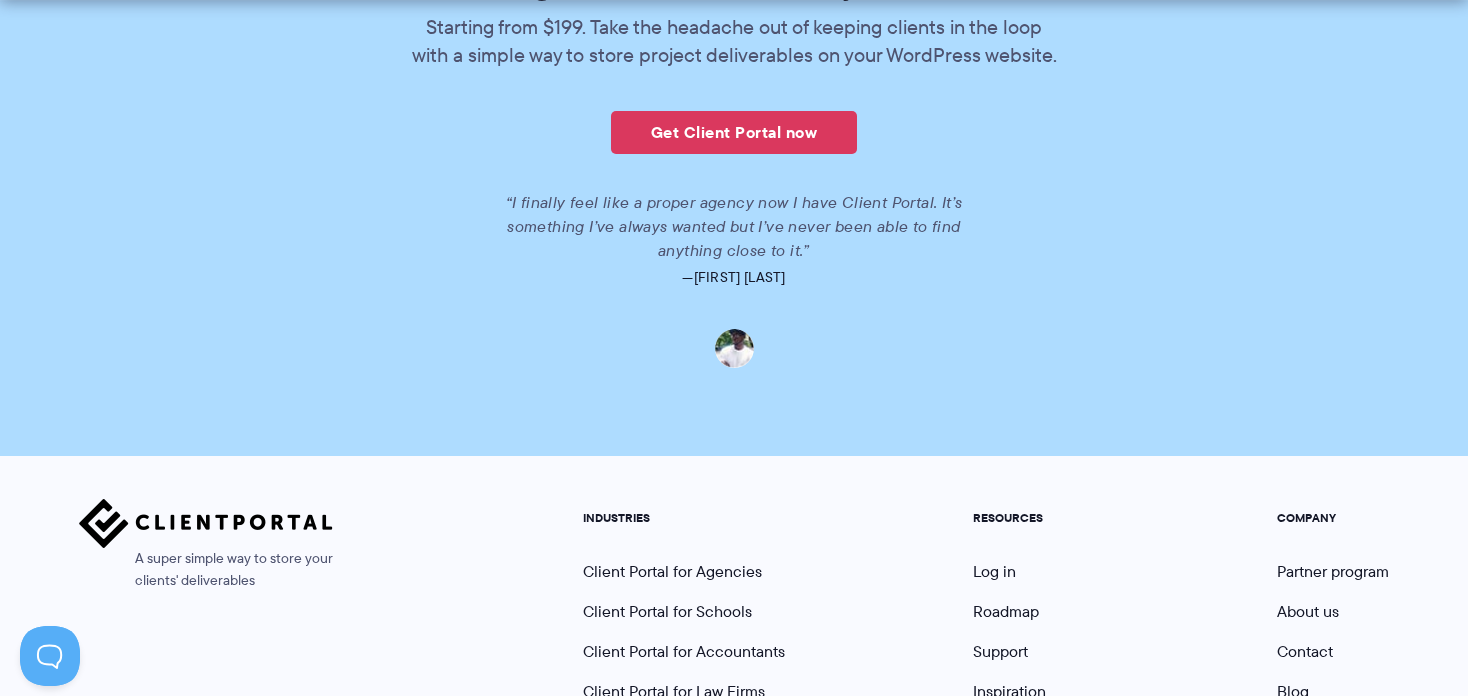 scroll, scrollTop: 4700, scrollLeft: 0, axis: vertical 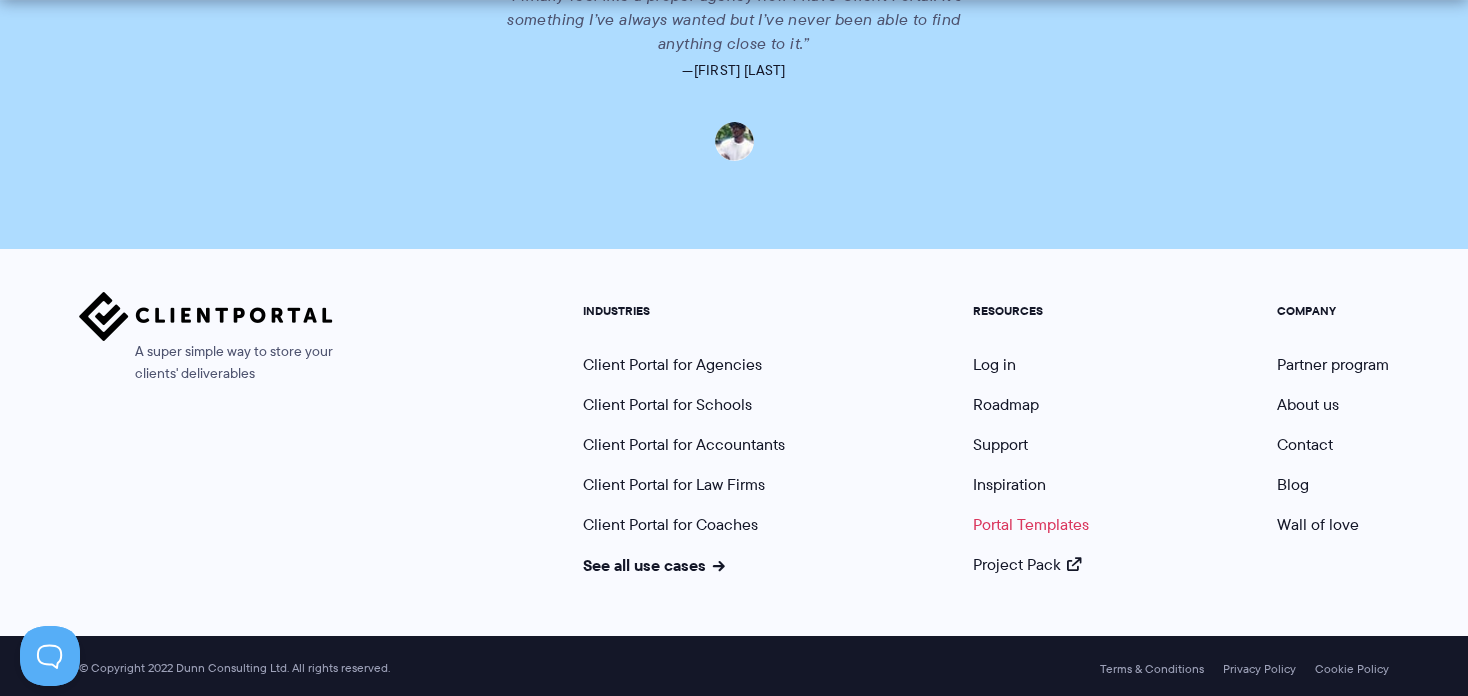 click on "Portal Templates" at bounding box center (1031, 524) 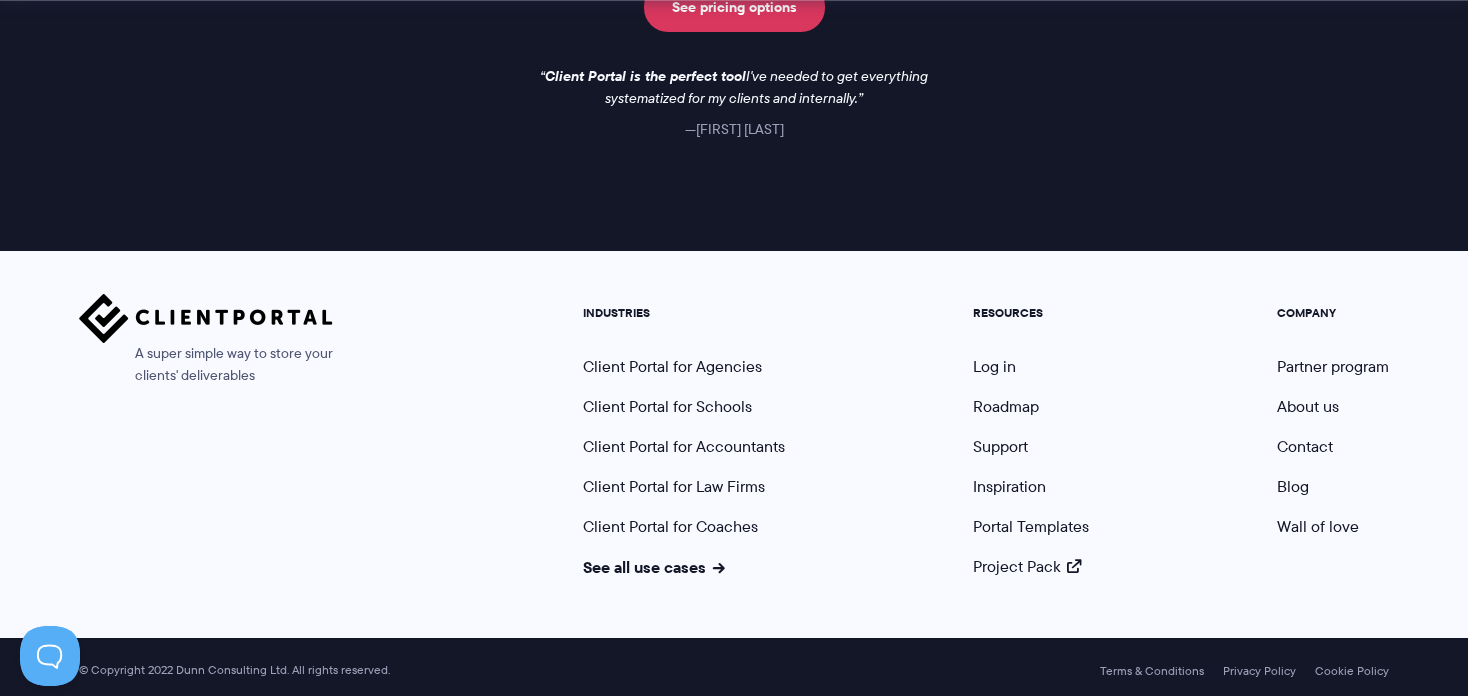 scroll, scrollTop: 1949, scrollLeft: 0, axis: vertical 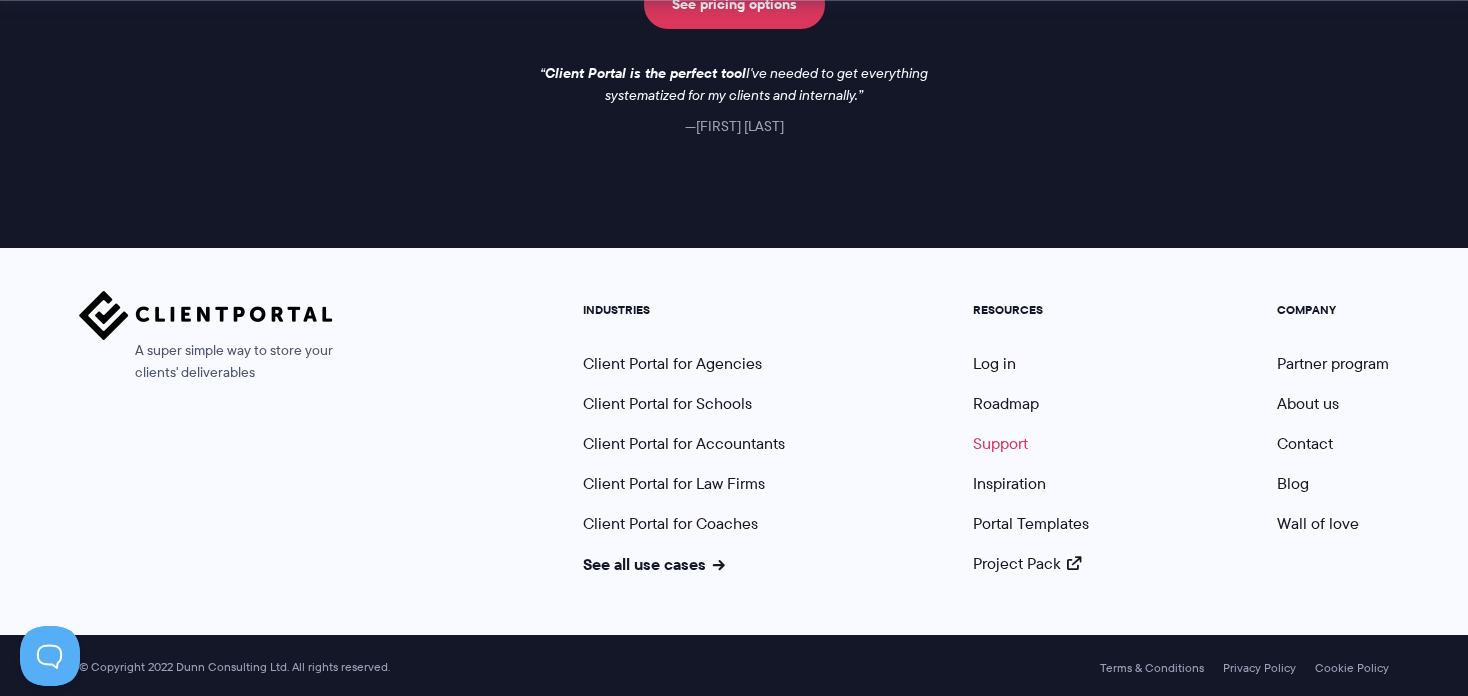 click on "Support" at bounding box center (1000, 443) 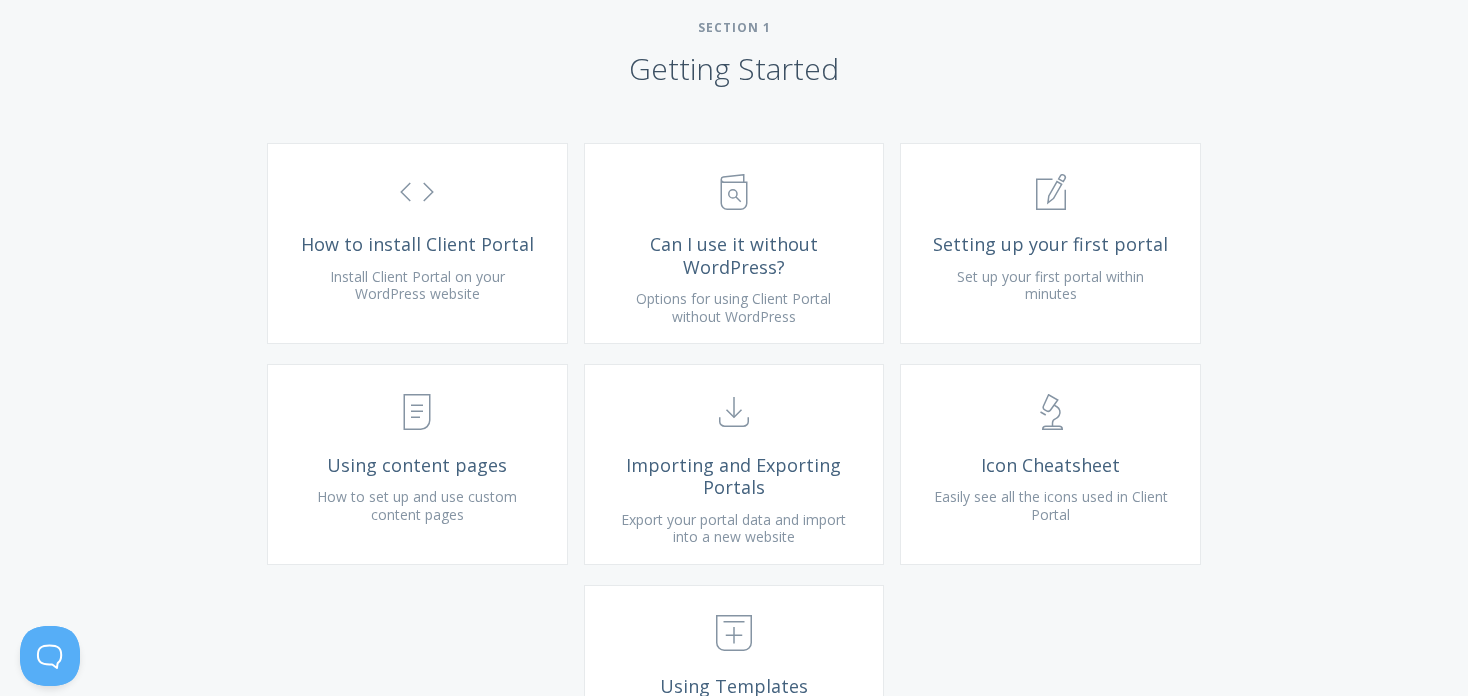 scroll, scrollTop: 706, scrollLeft: 0, axis: vertical 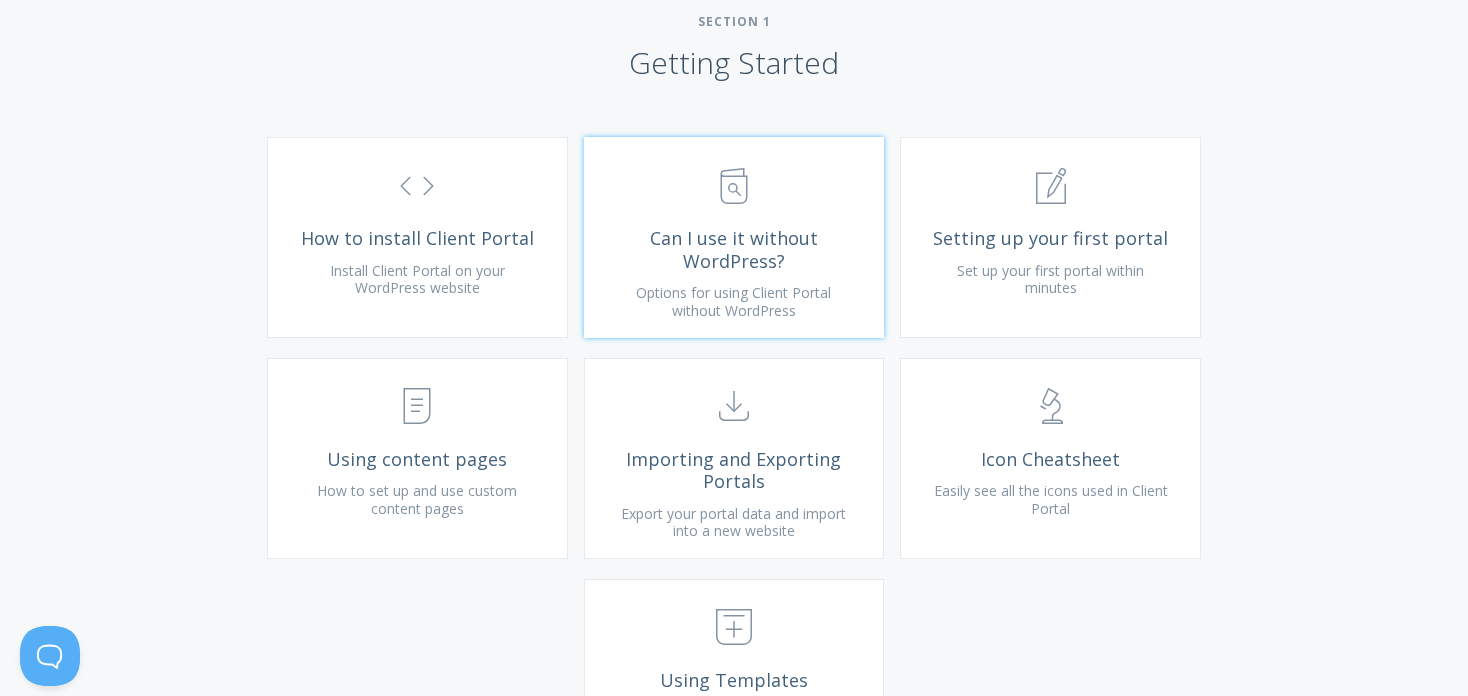 click on "Can I use it without WordPress?" at bounding box center [734, 249] 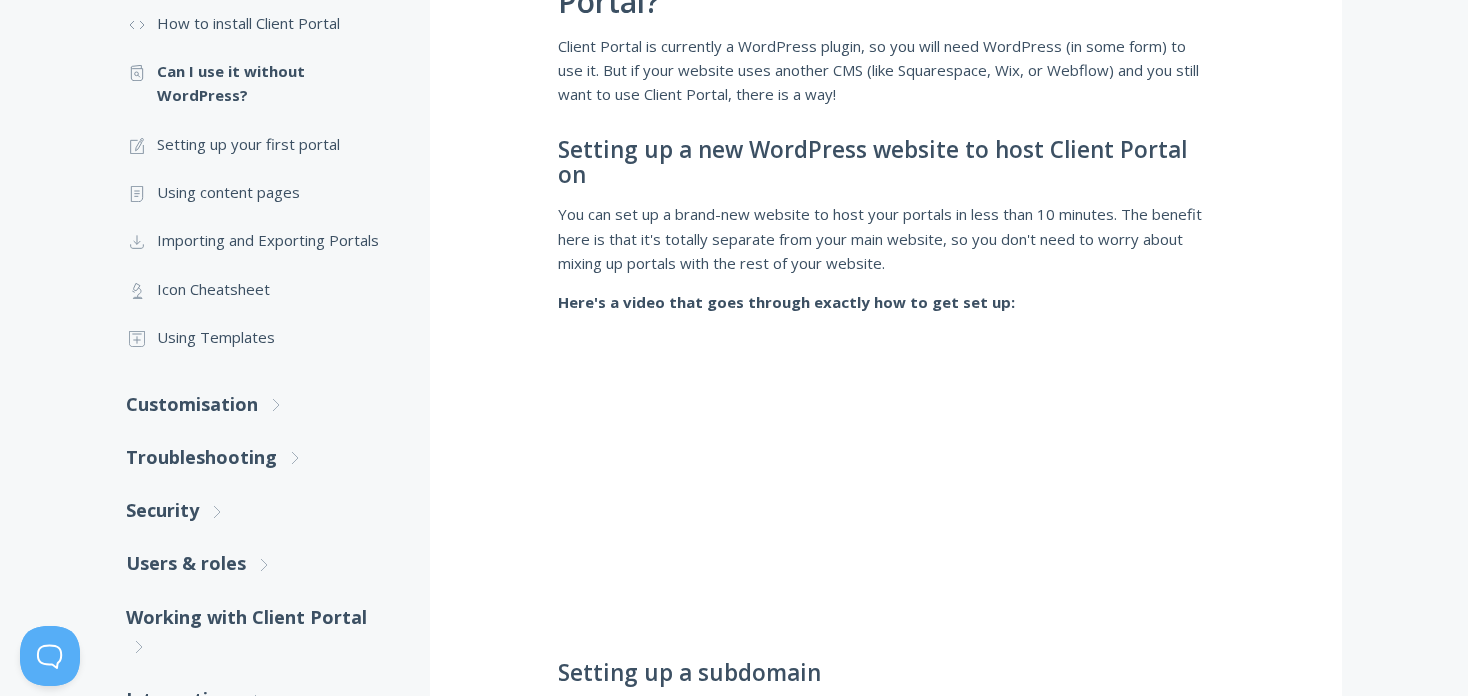 scroll, scrollTop: 660, scrollLeft: 0, axis: vertical 